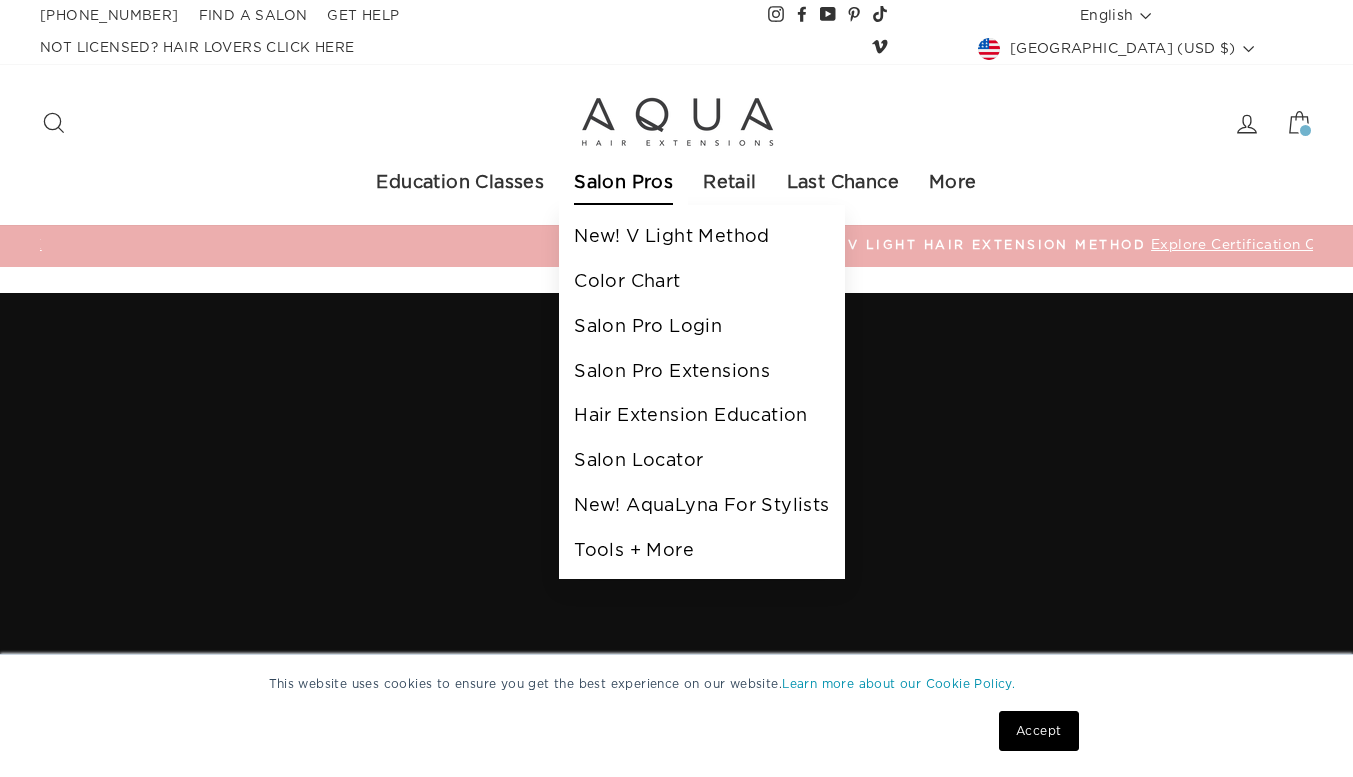 scroll, scrollTop: 0, scrollLeft: 0, axis: both 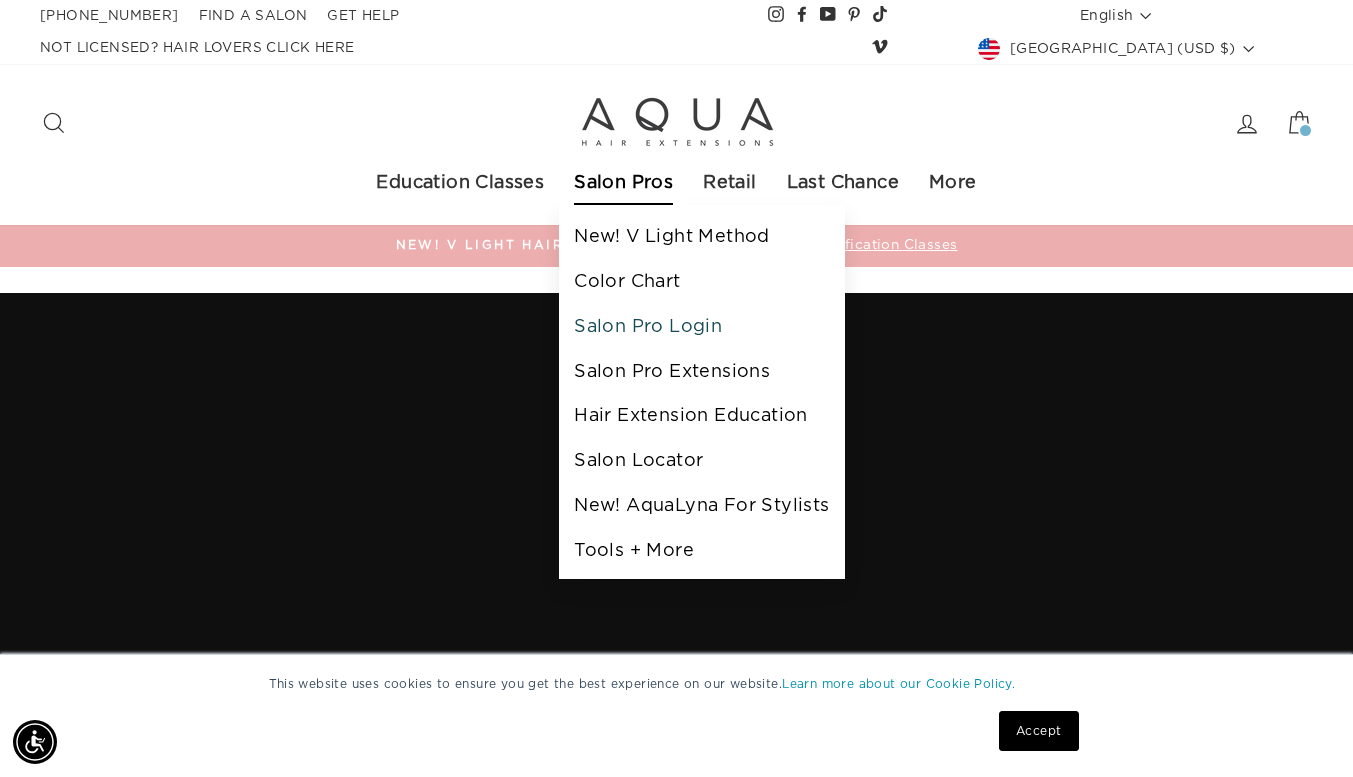 click on "Salon Pro Login" at bounding box center (701, 327) 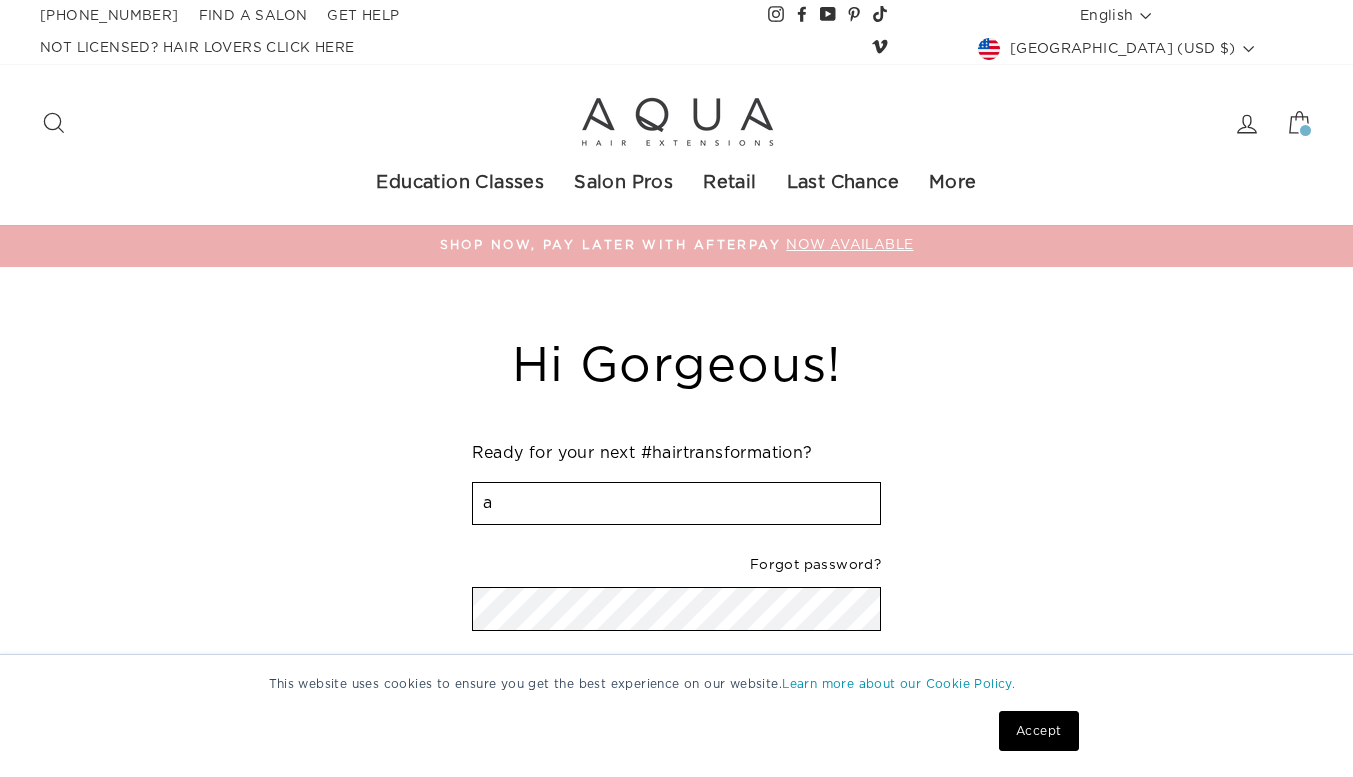 scroll, scrollTop: 0, scrollLeft: 0, axis: both 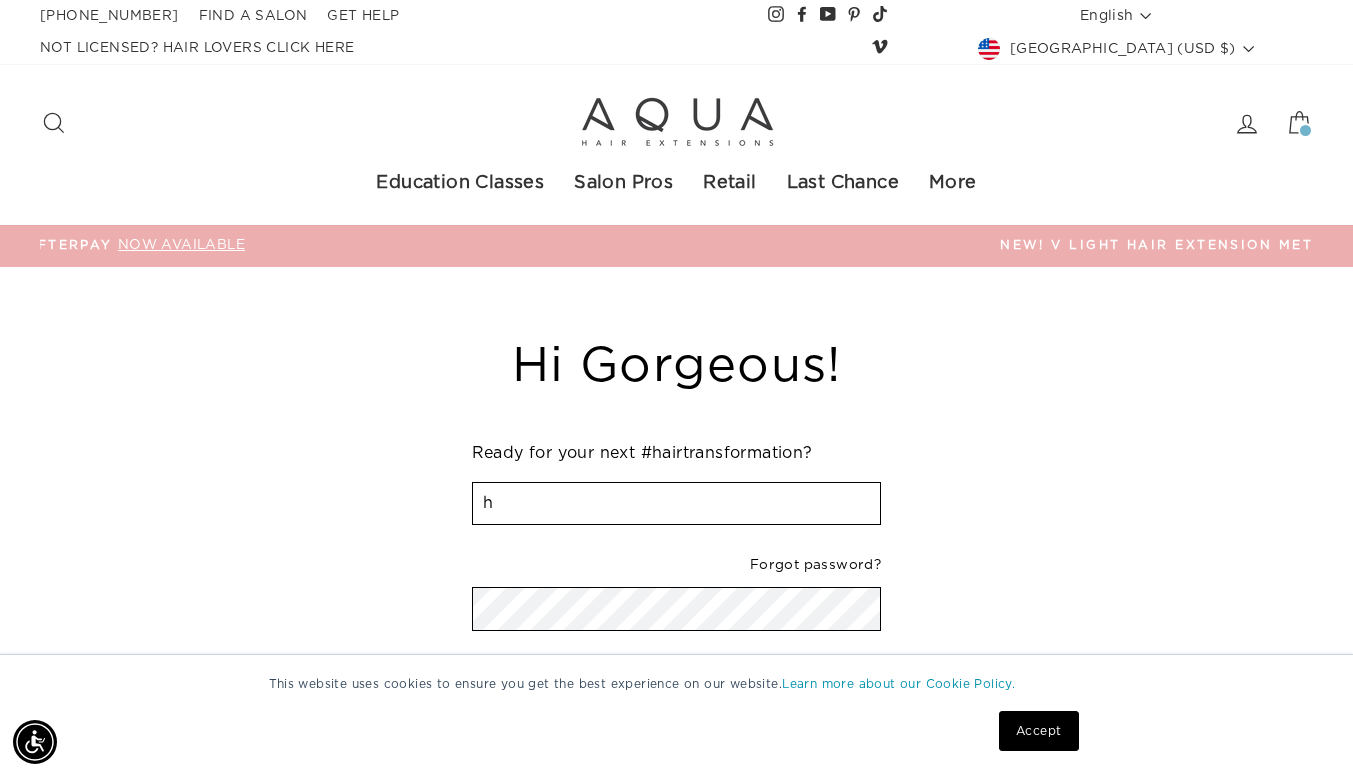 type on "harp1592@gmail.com" 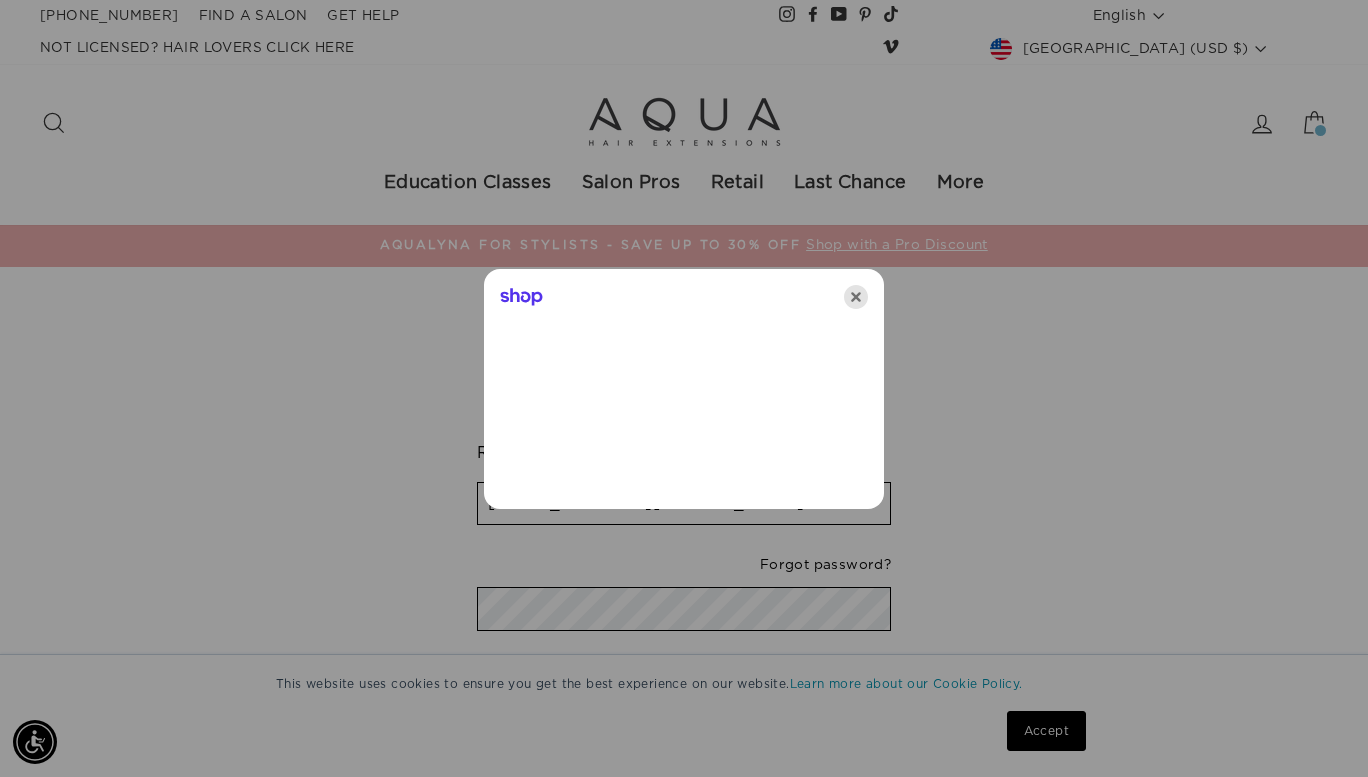 click 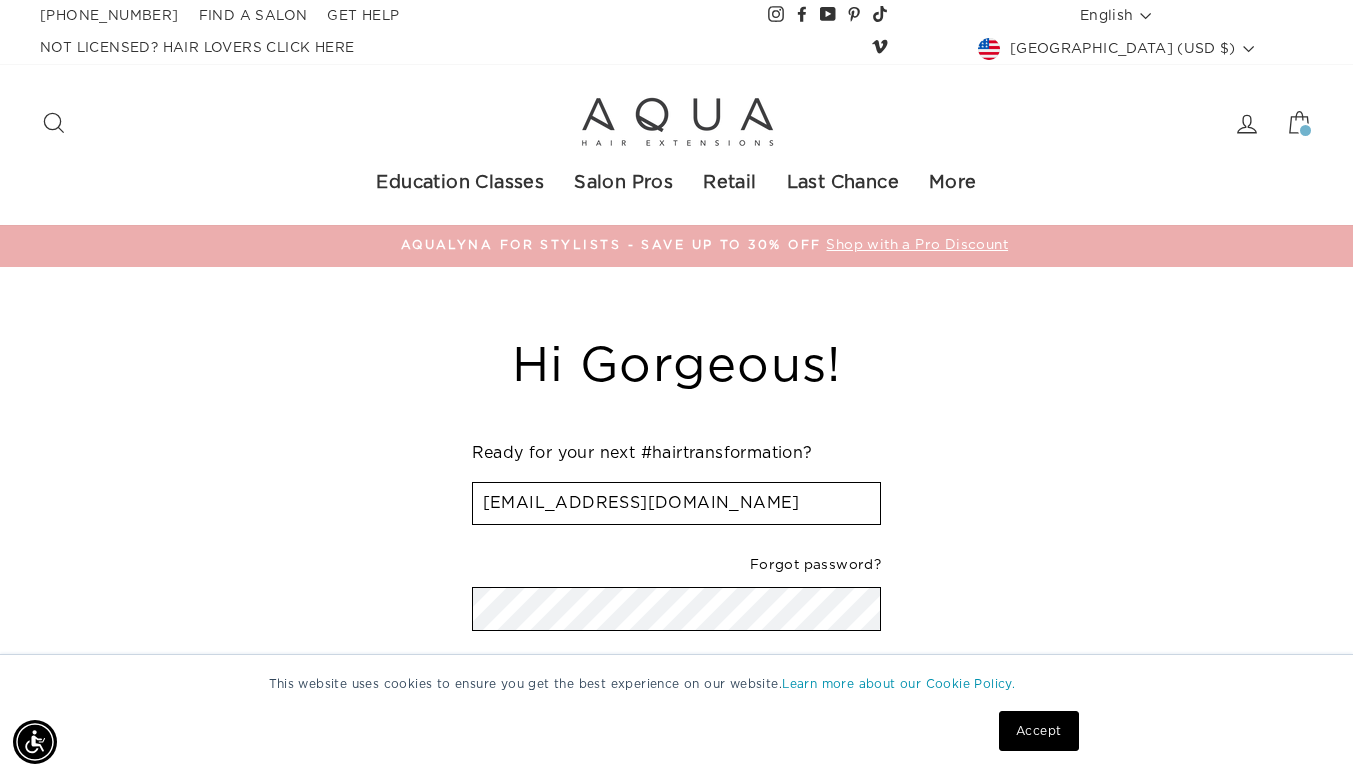 click on "Sign In" at bounding box center [677, 684] 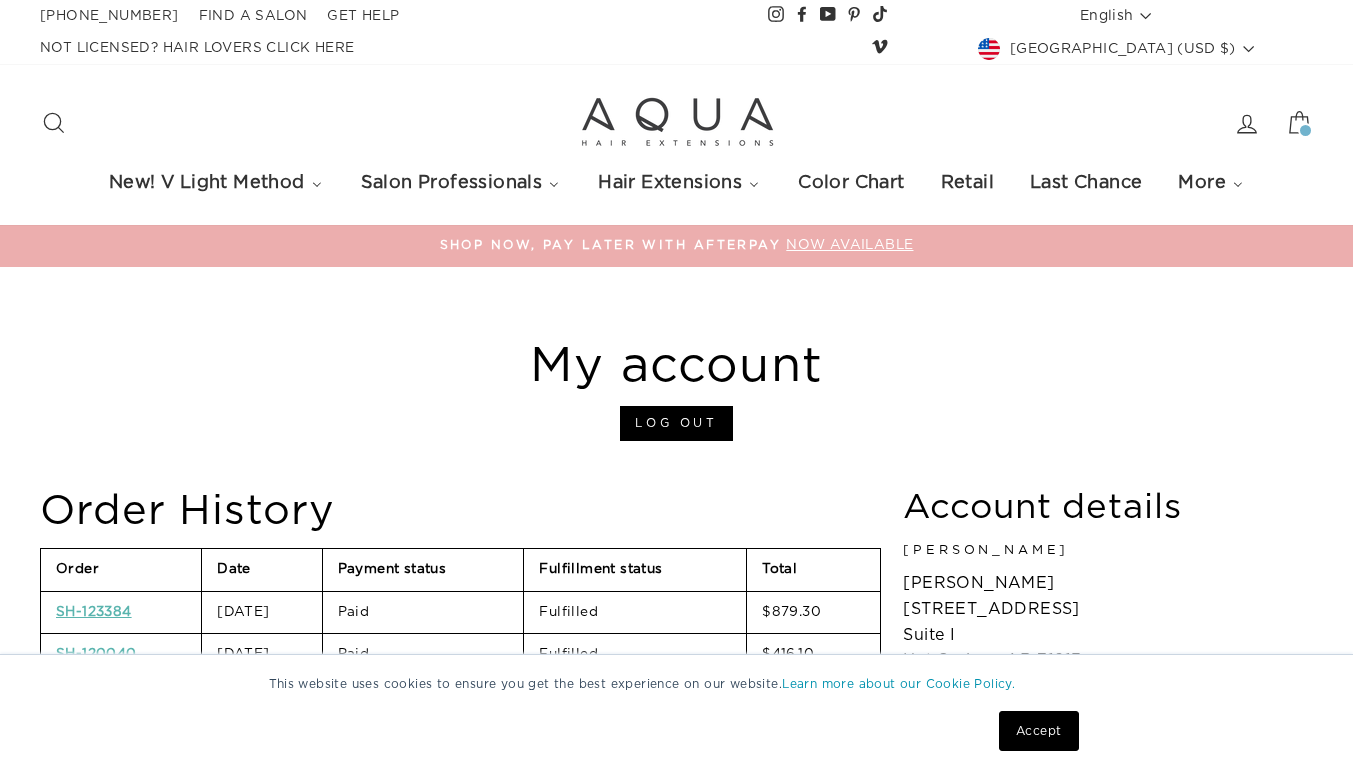 scroll, scrollTop: 0, scrollLeft: 0, axis: both 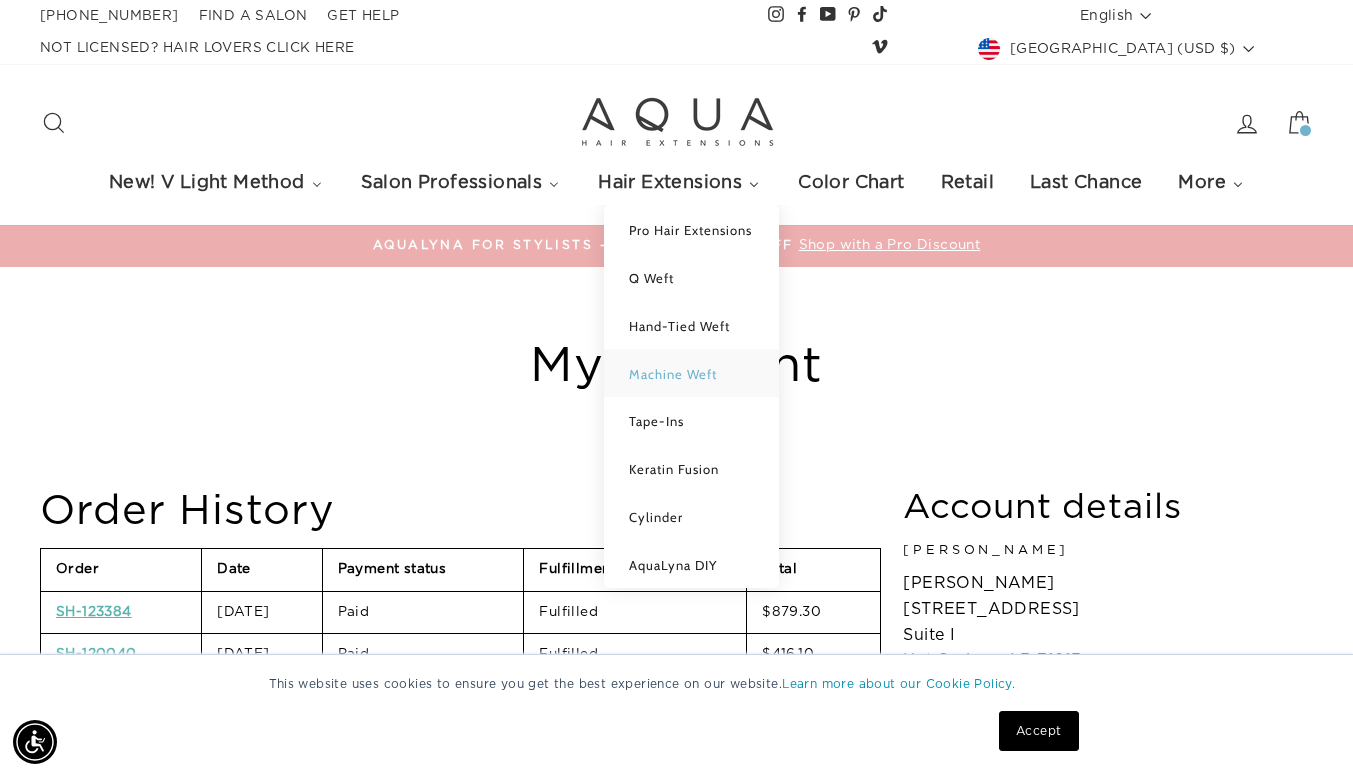 click on "Machine Weft" at bounding box center (691, 373) 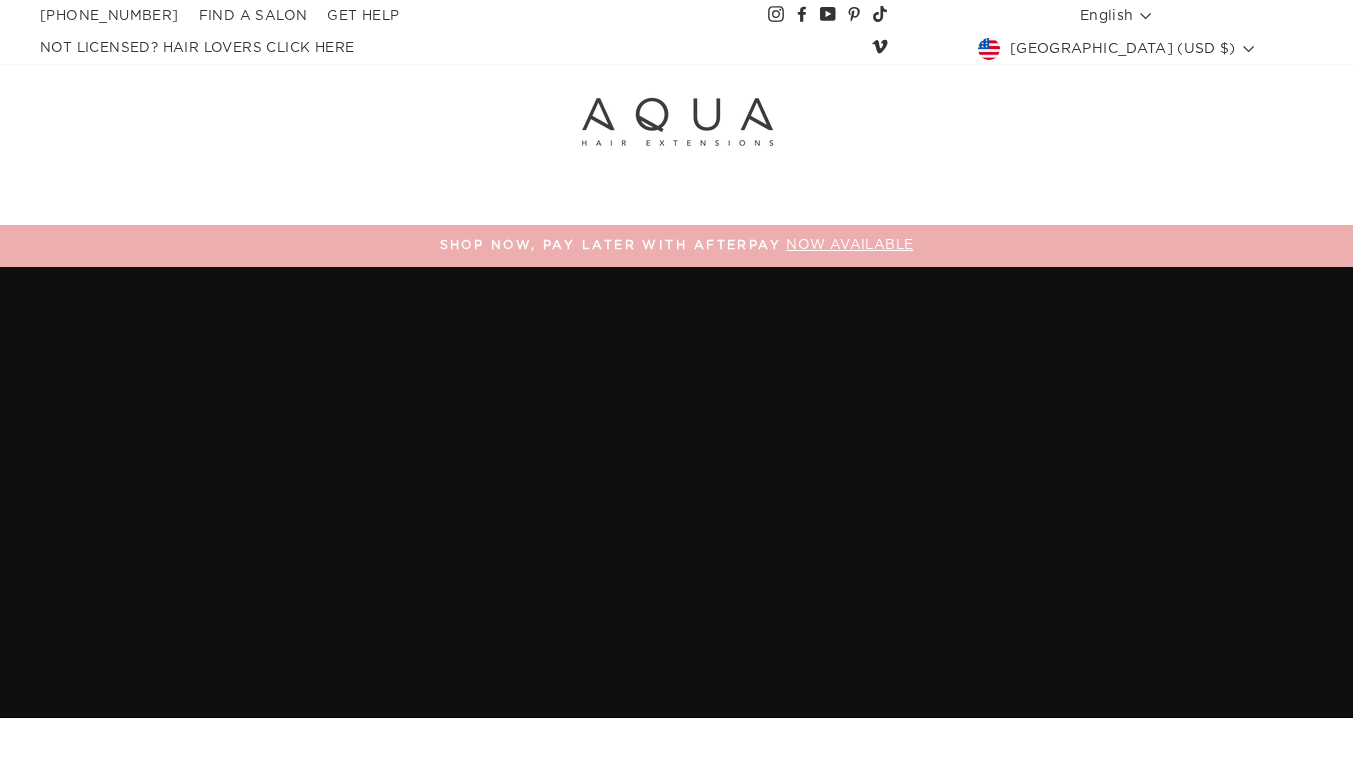 scroll, scrollTop: 0, scrollLeft: 0, axis: both 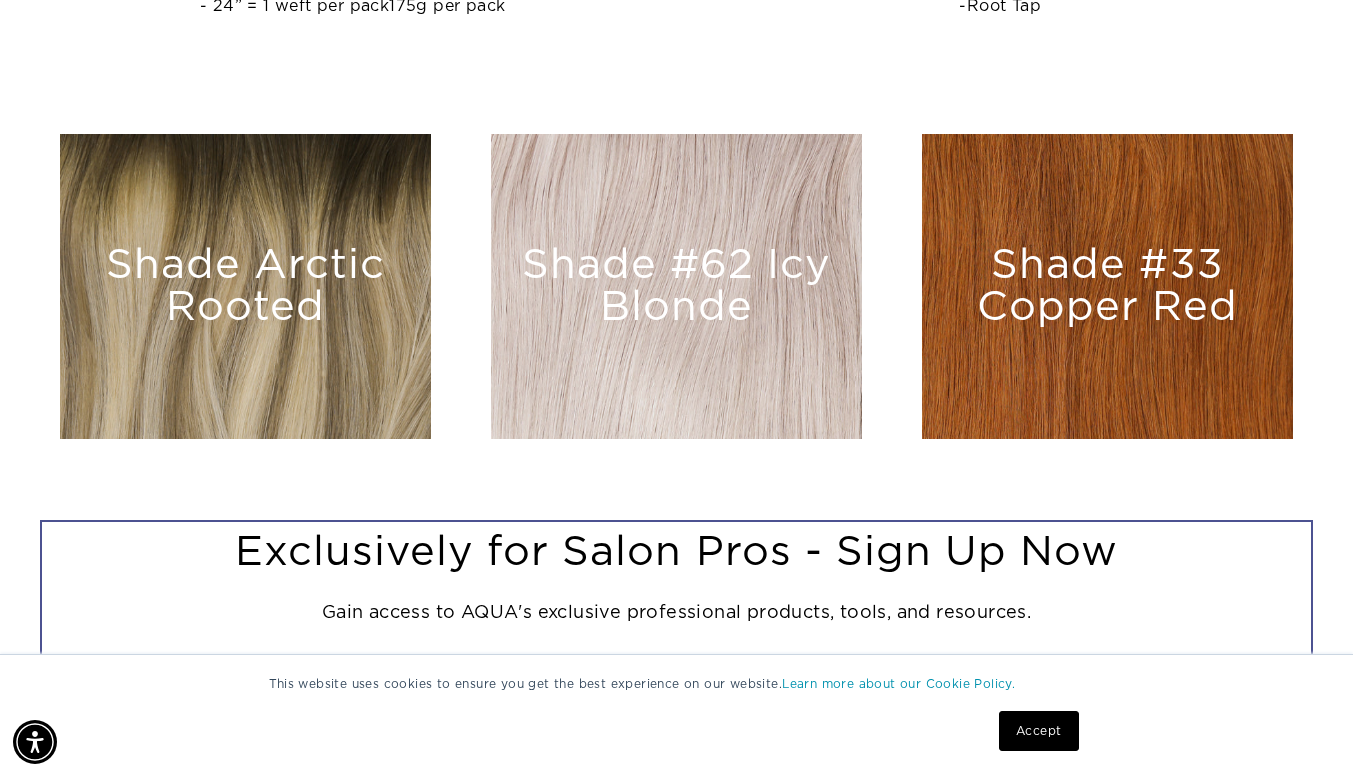 click at bounding box center (245, 286) 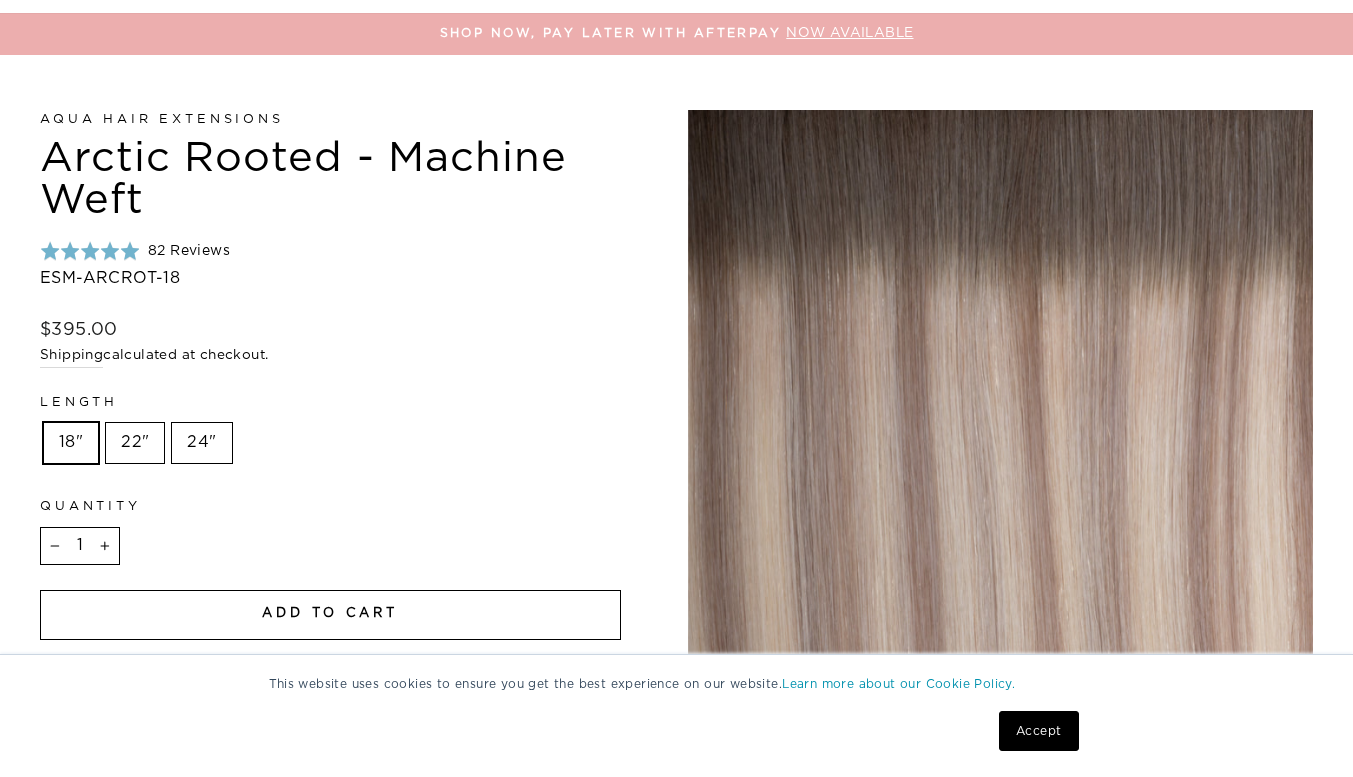 scroll, scrollTop: 212, scrollLeft: 0, axis: vertical 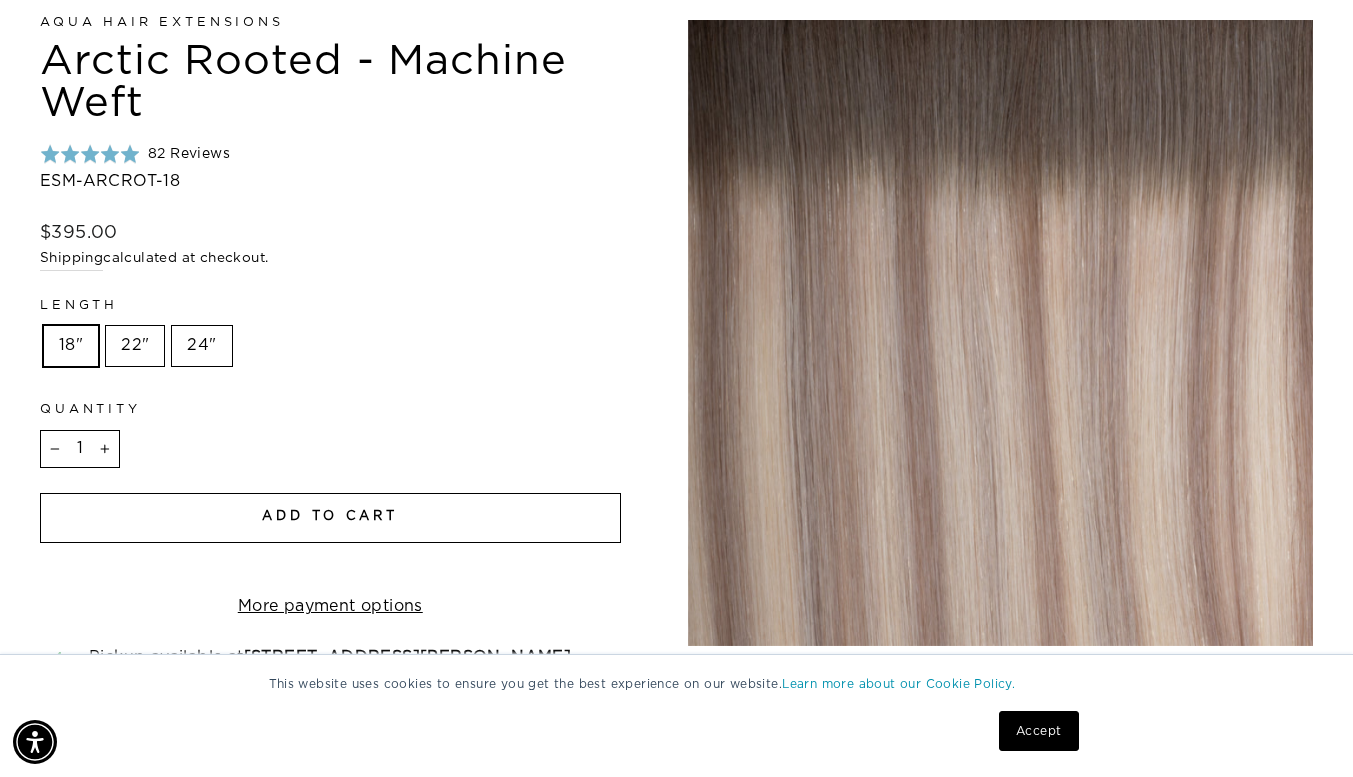 click on "22"" at bounding box center (135, 346) 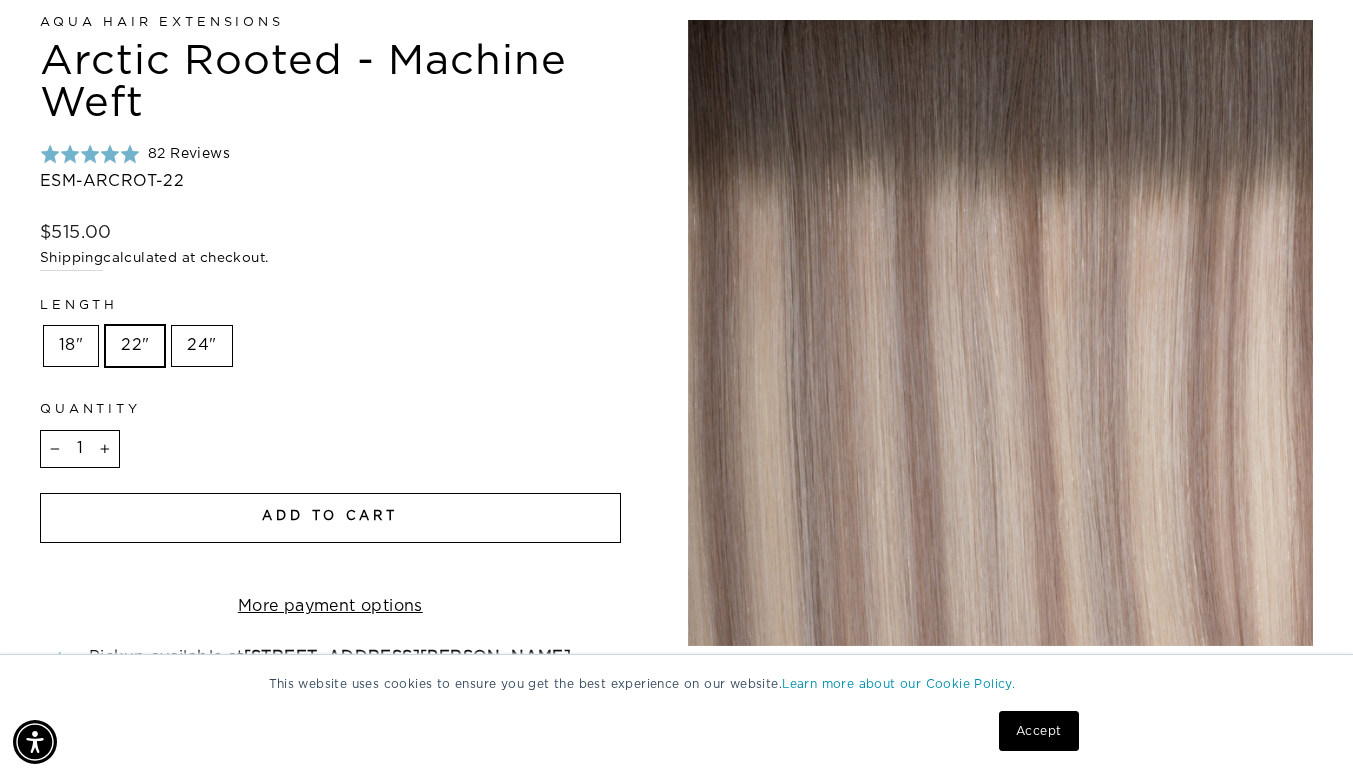 click on "Add to cart" at bounding box center (330, 518) 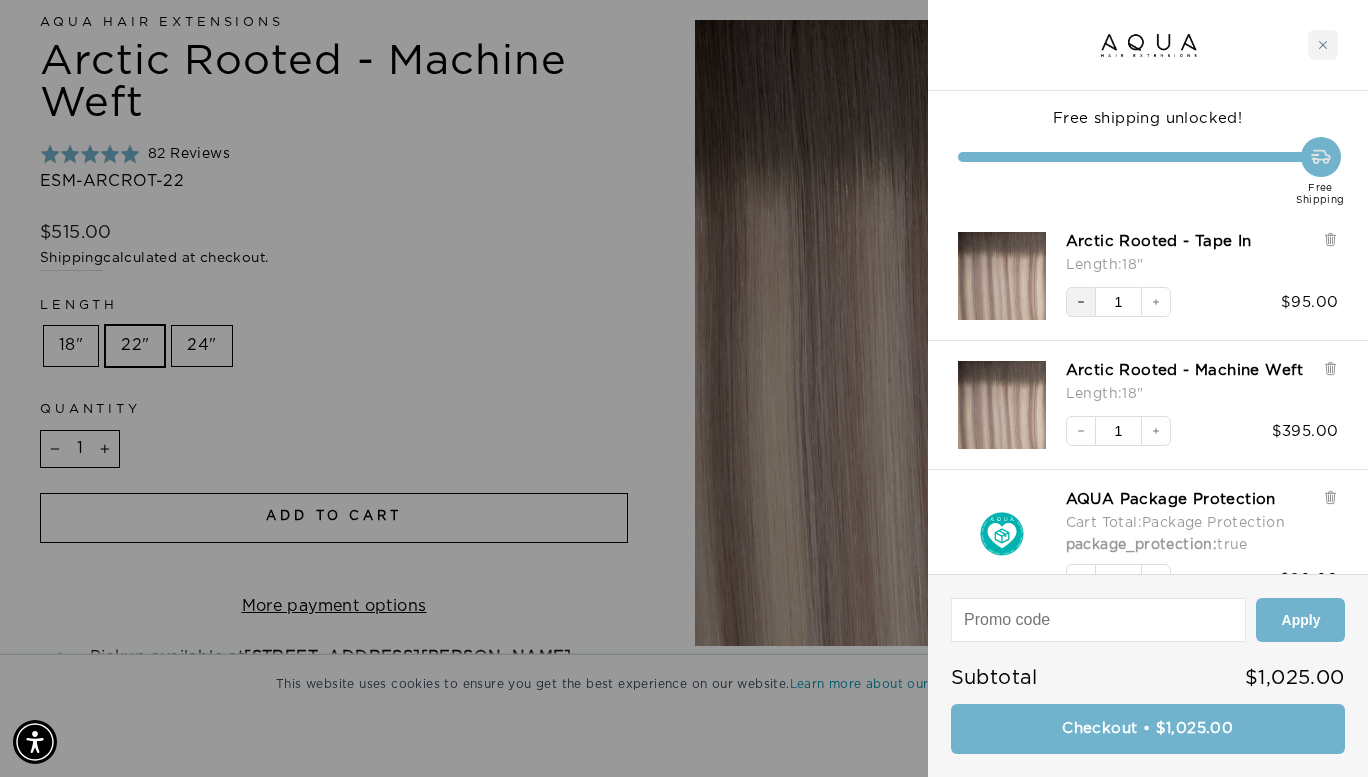 click 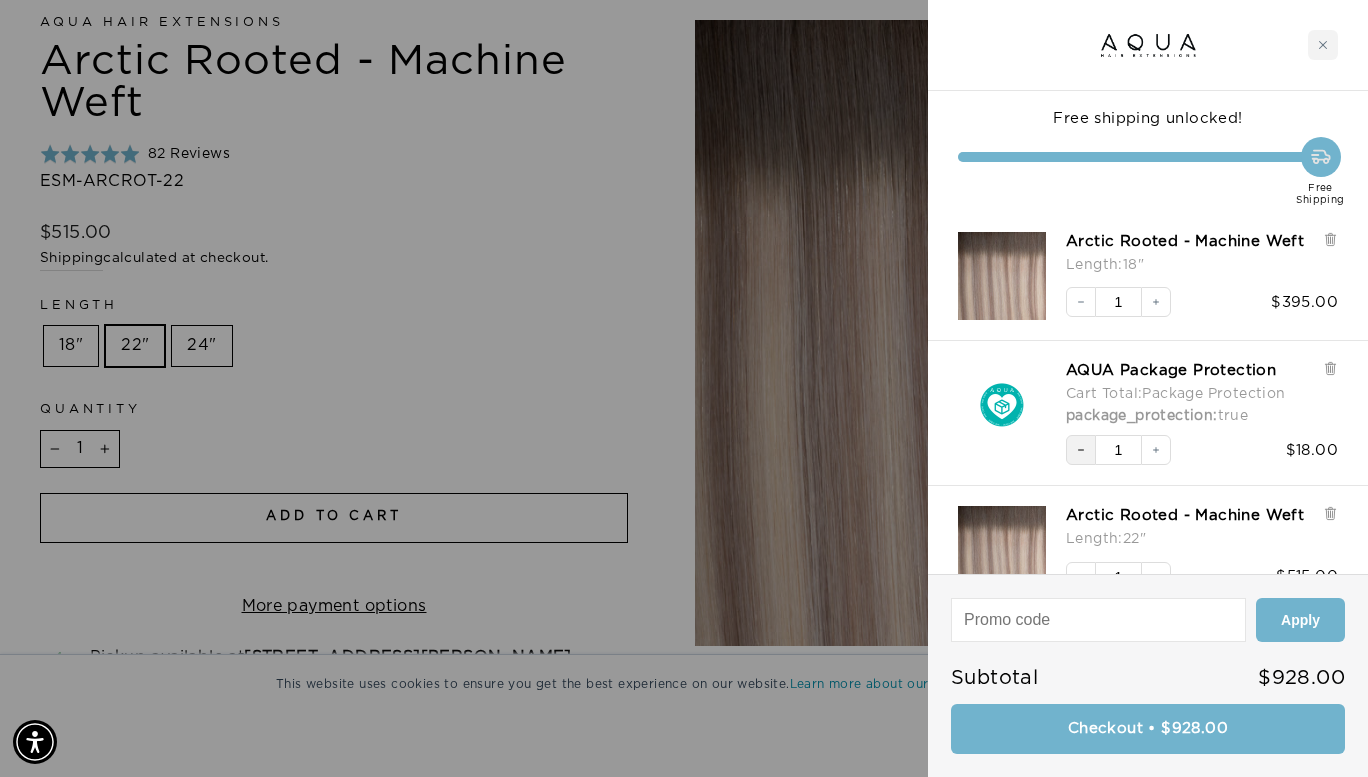 click 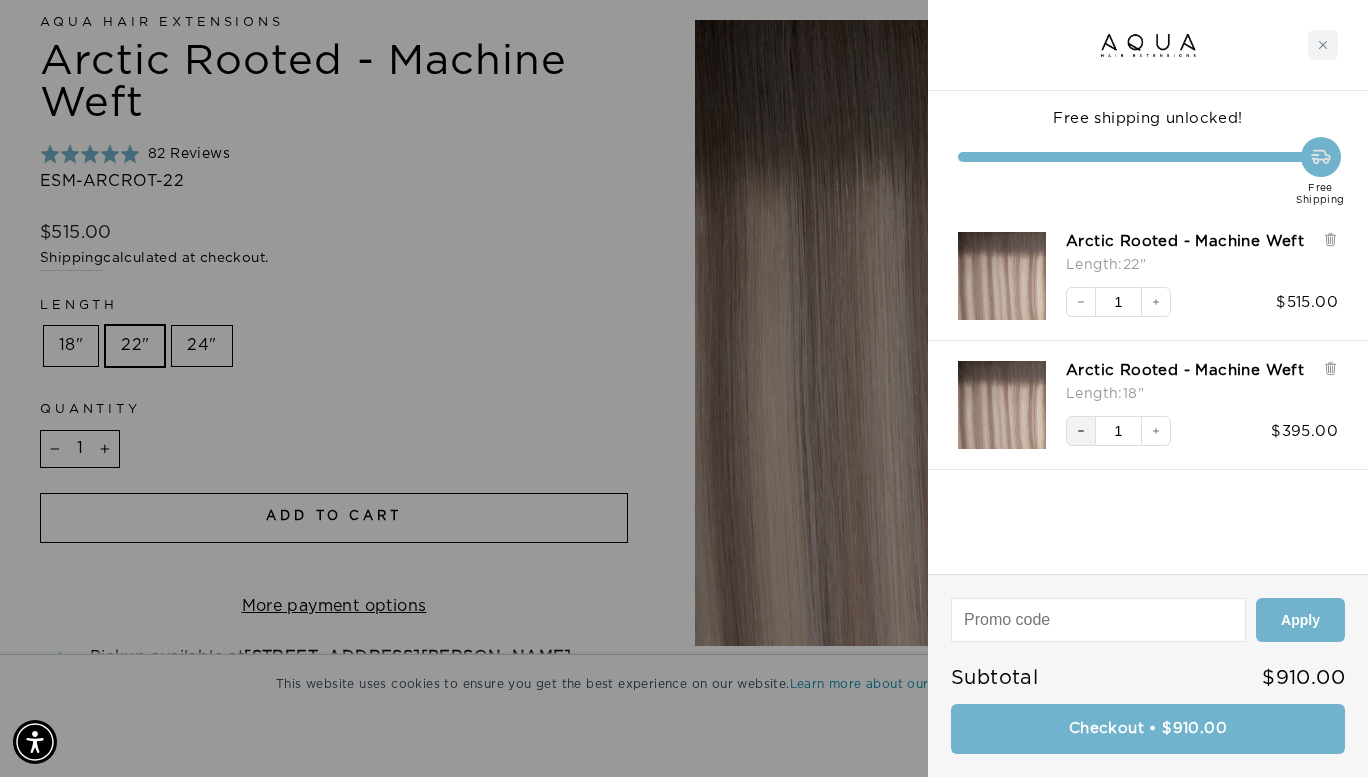 click 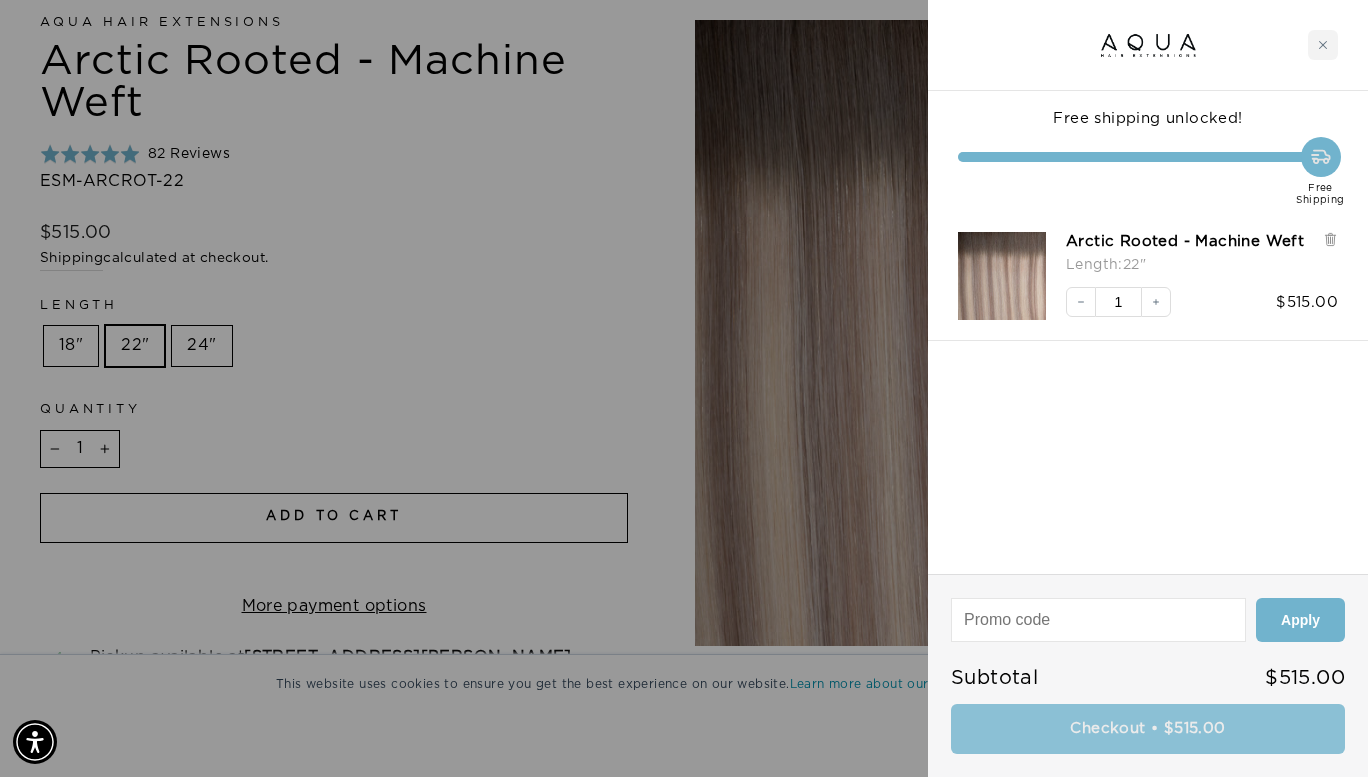 click on "Checkout • $515.00" at bounding box center (1148, 729) 